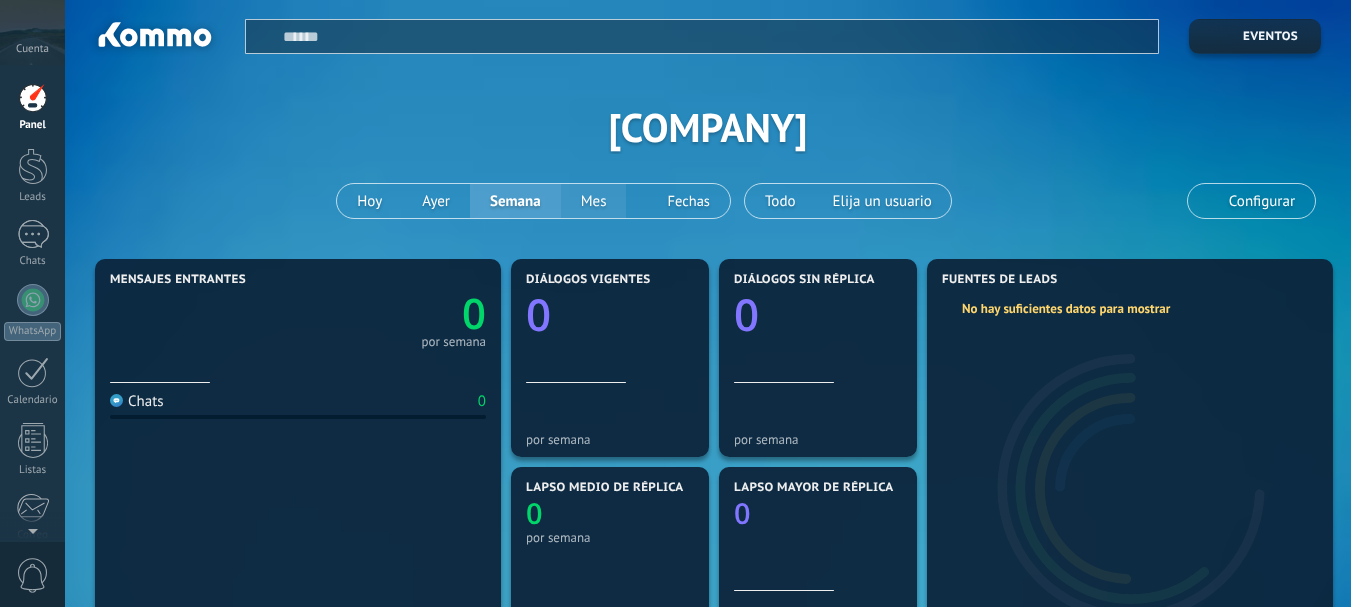 scroll, scrollTop: 0, scrollLeft: 0, axis: both 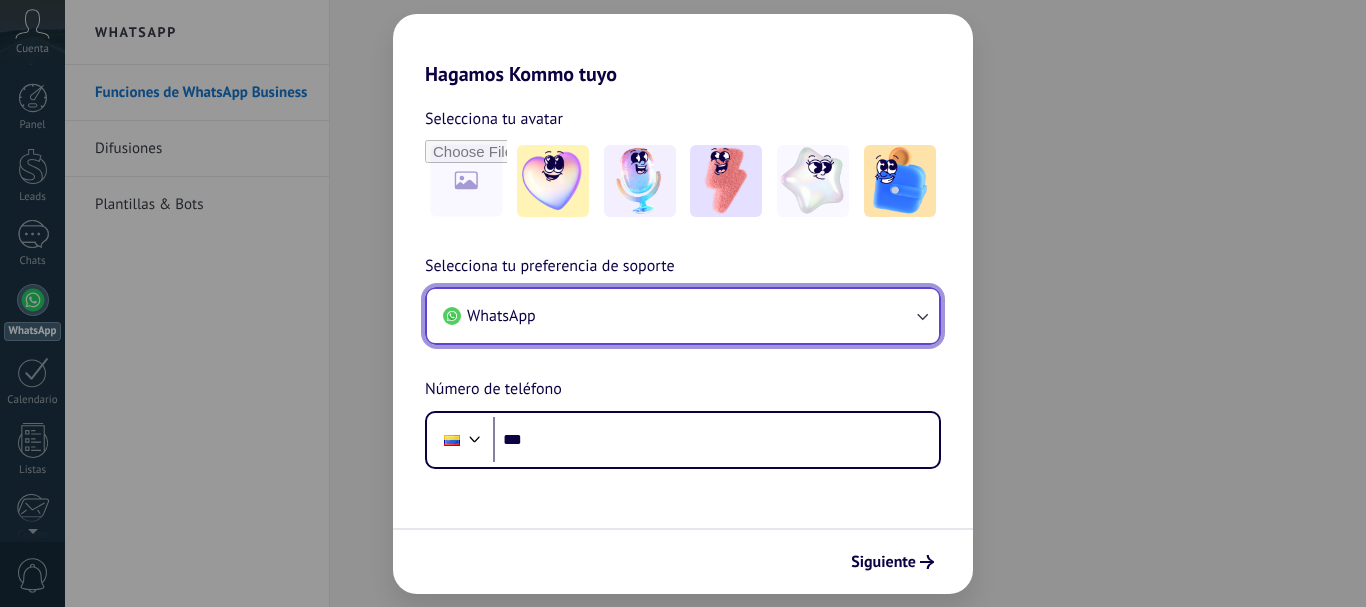 click on "WhatsApp" at bounding box center (683, 316) 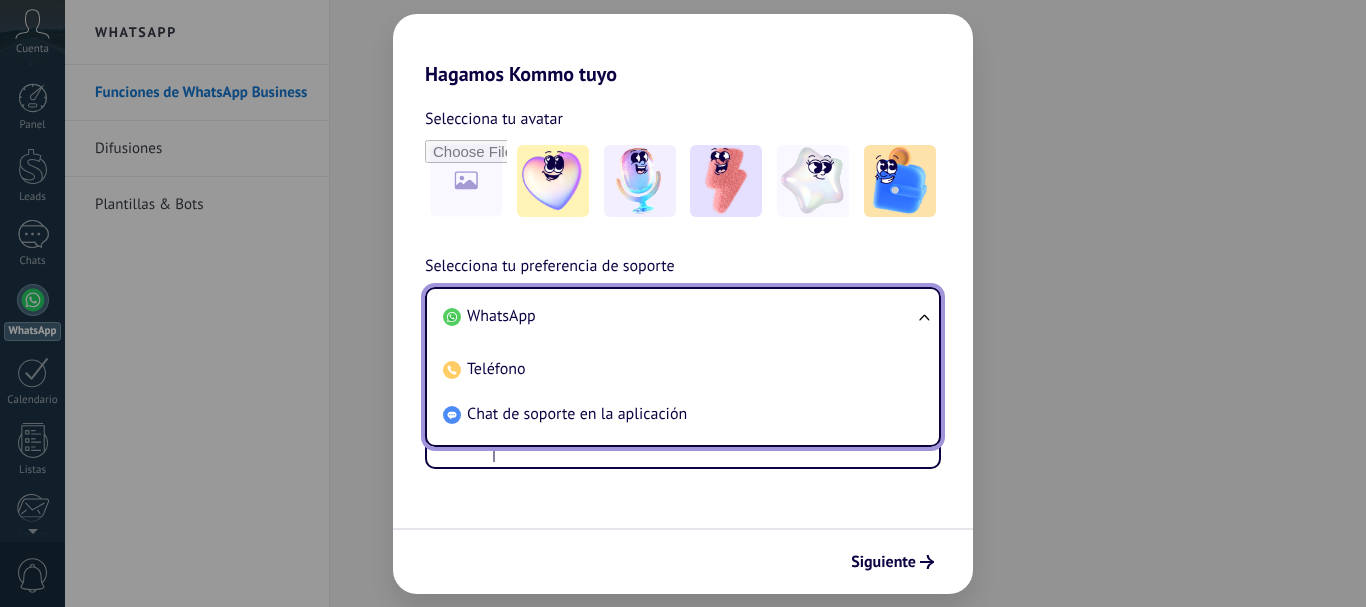 click on "WhatsApp" at bounding box center [679, 316] 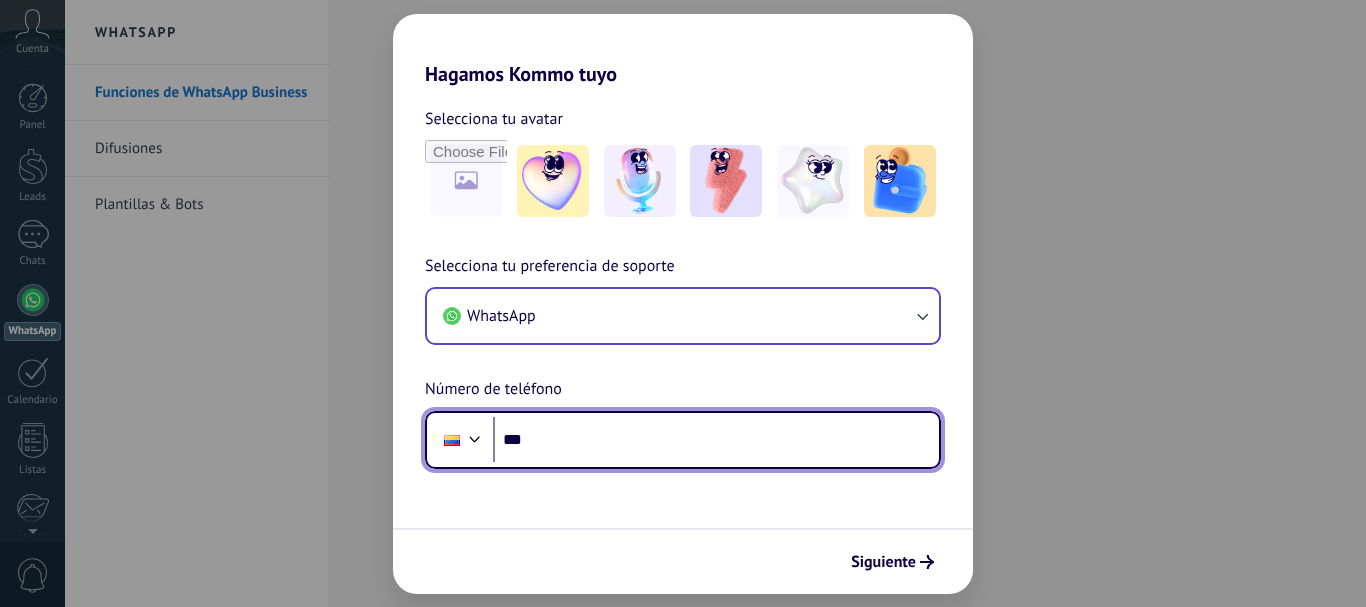 click on "***" at bounding box center [716, 440] 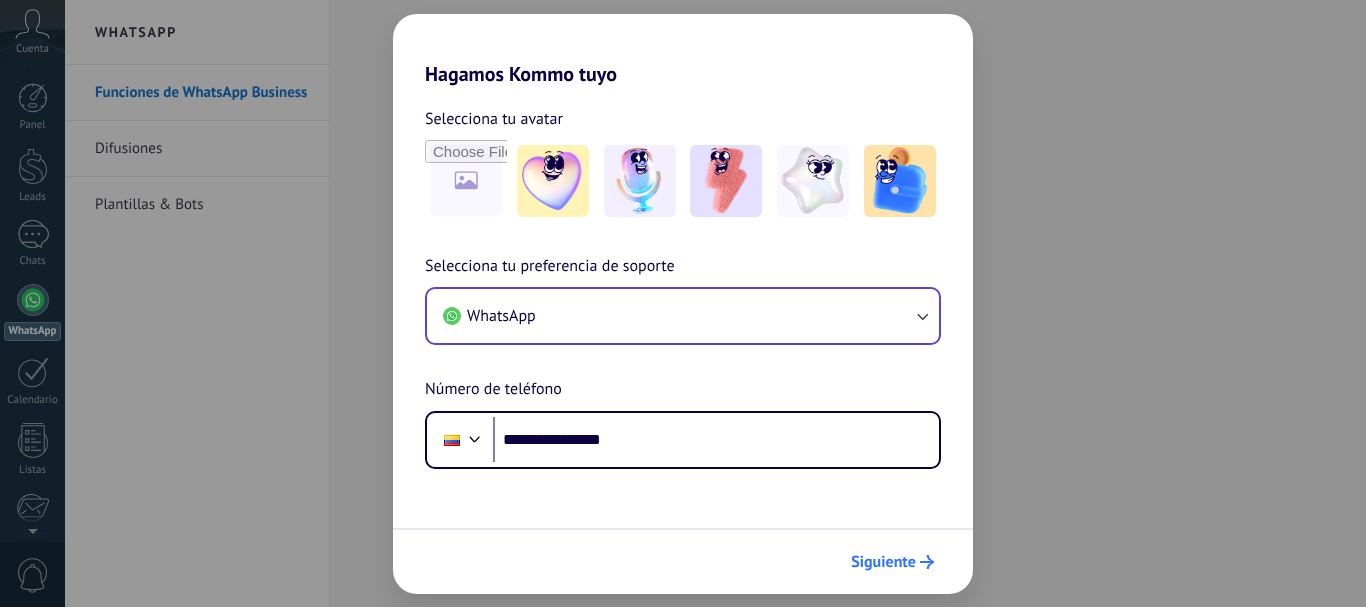 click on "Siguiente" at bounding box center [883, 562] 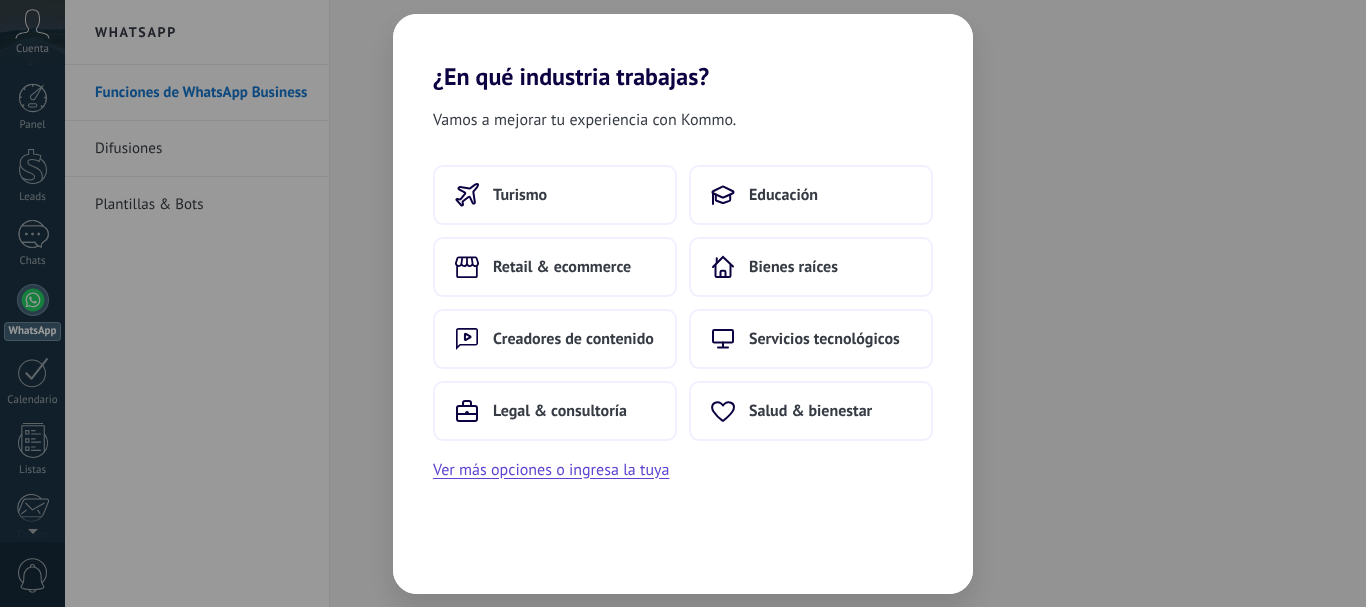 scroll, scrollTop: 0, scrollLeft: 0, axis: both 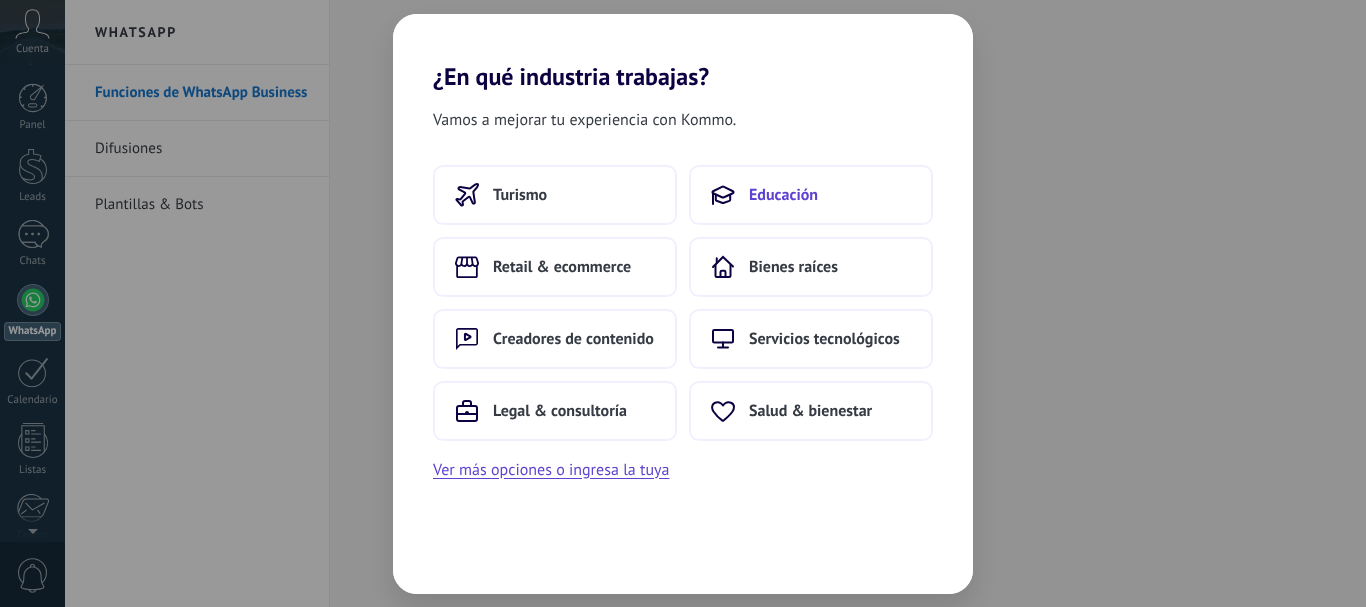 click on "Educación" at bounding box center [520, 195] 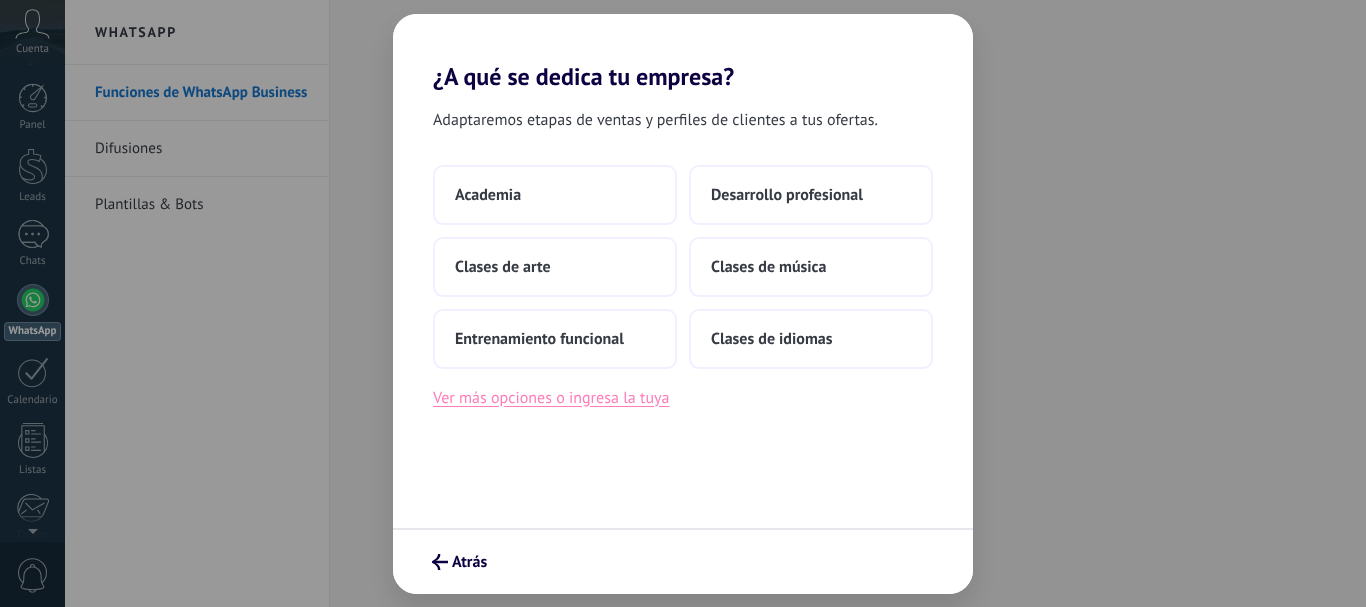 click on "Ver más opciones o ingresa la tuya" at bounding box center [551, 398] 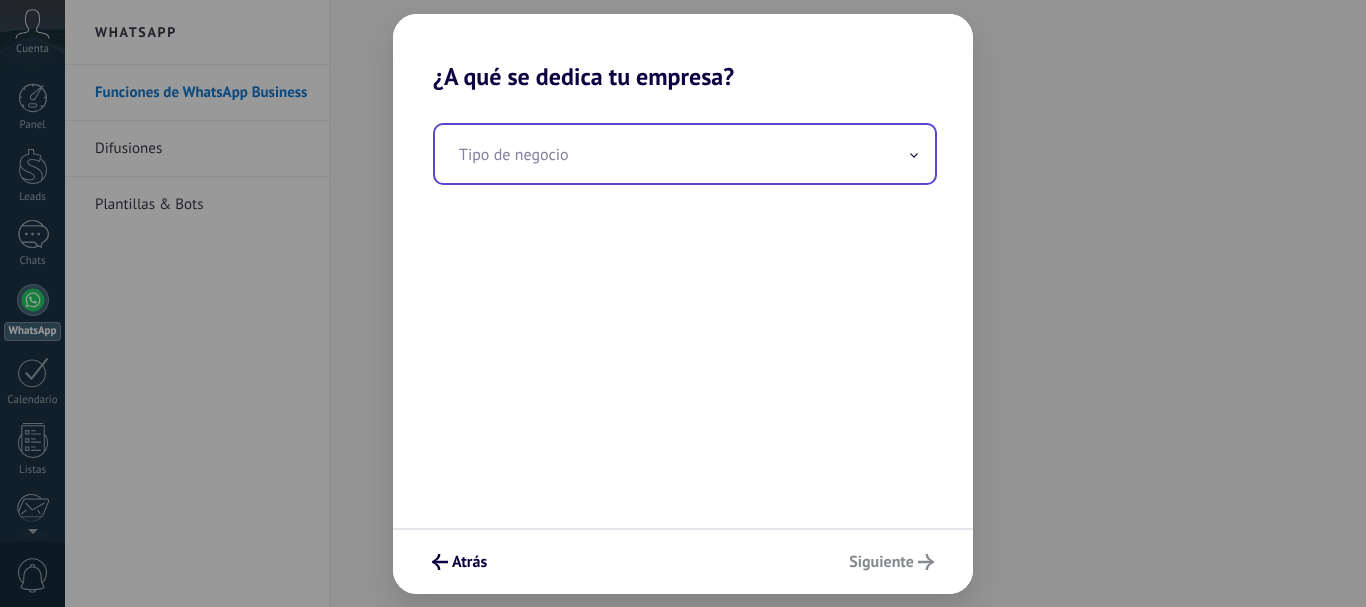 click at bounding box center (685, 154) 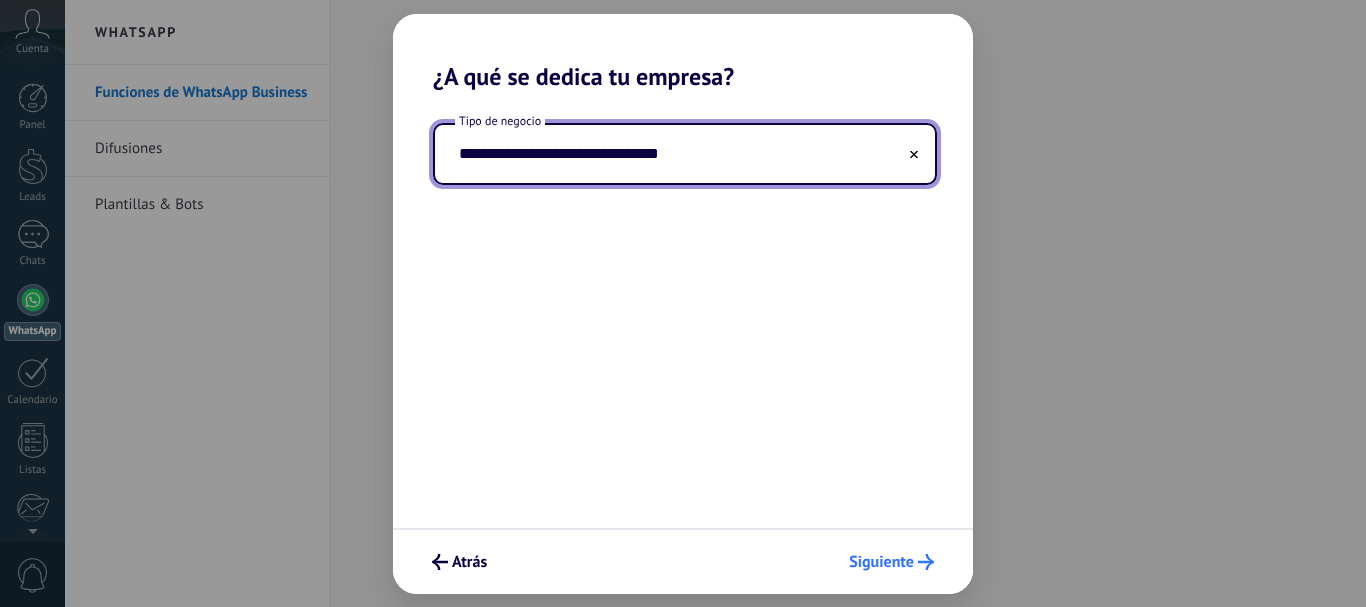 type on "**********" 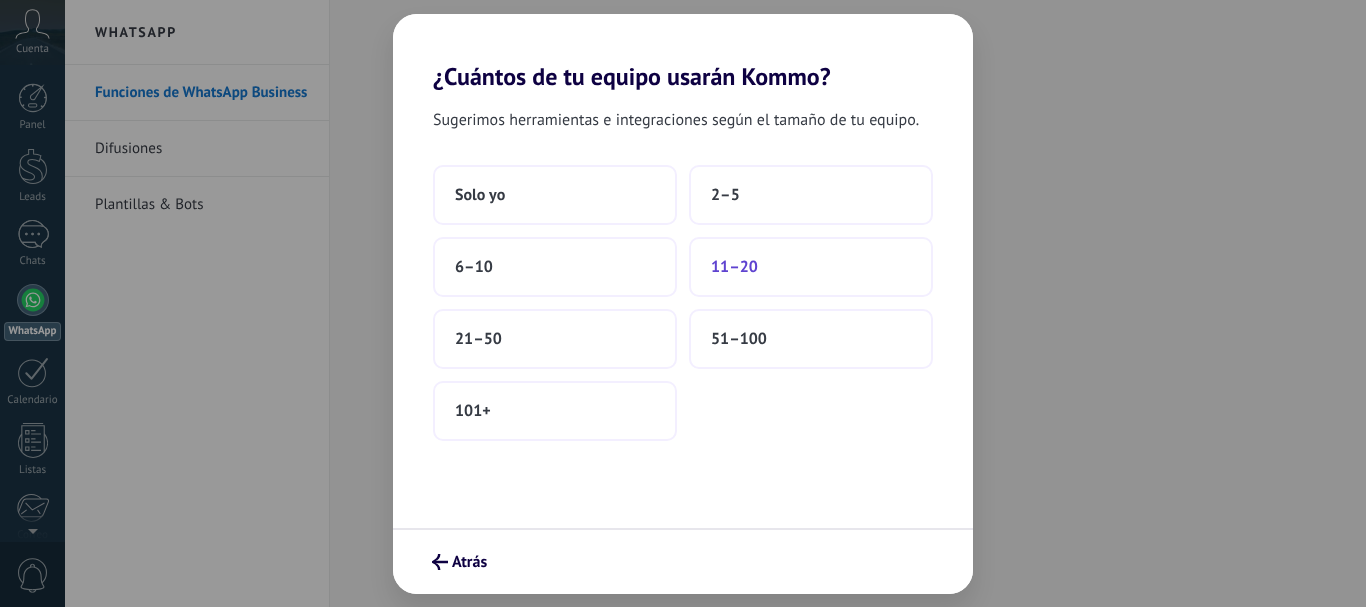click on "11–20" at bounding box center (811, 267) 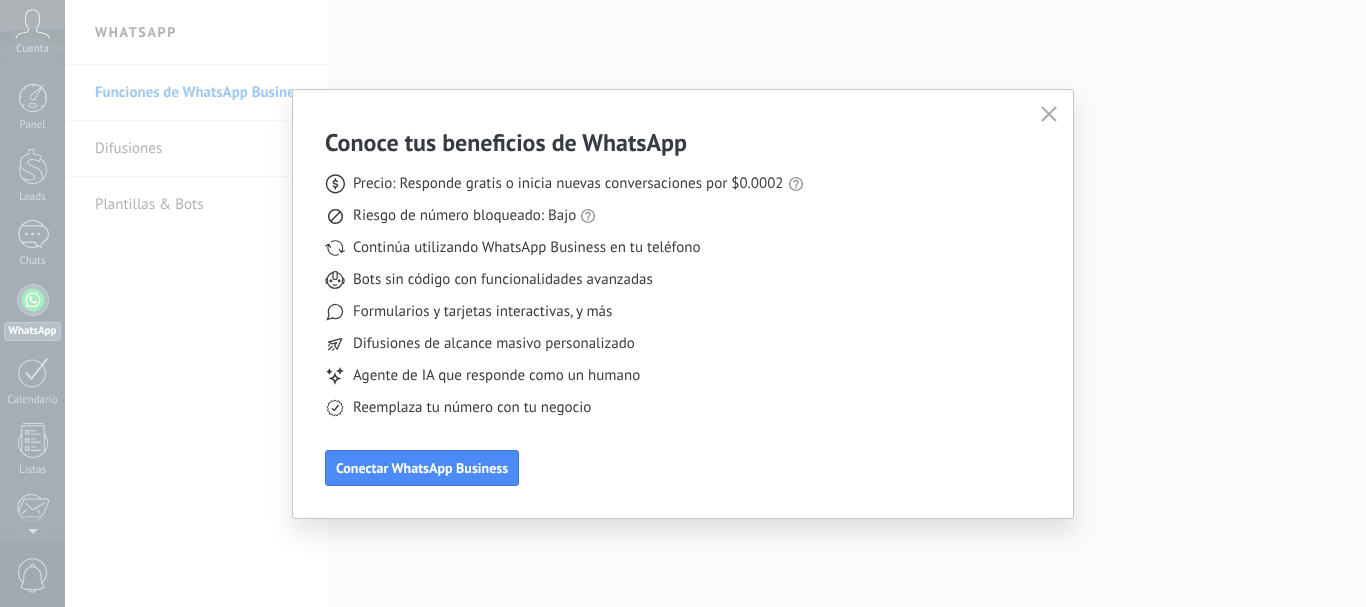 click at bounding box center (1049, 114) 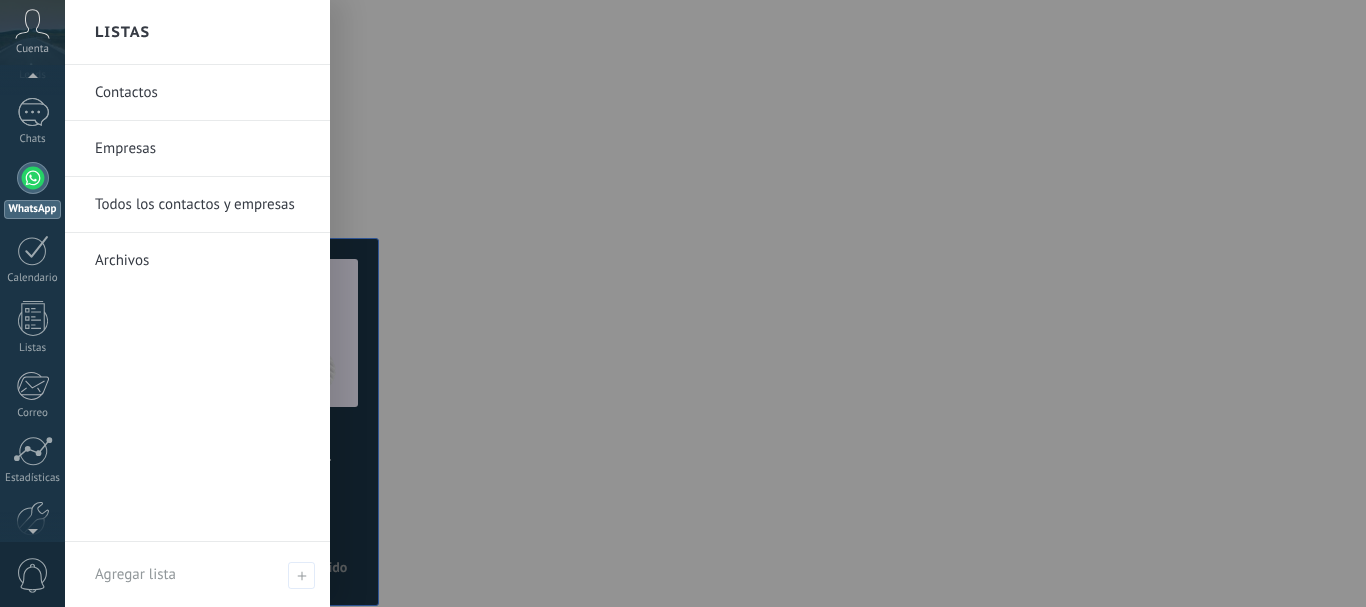 scroll, scrollTop: 0, scrollLeft: 0, axis: both 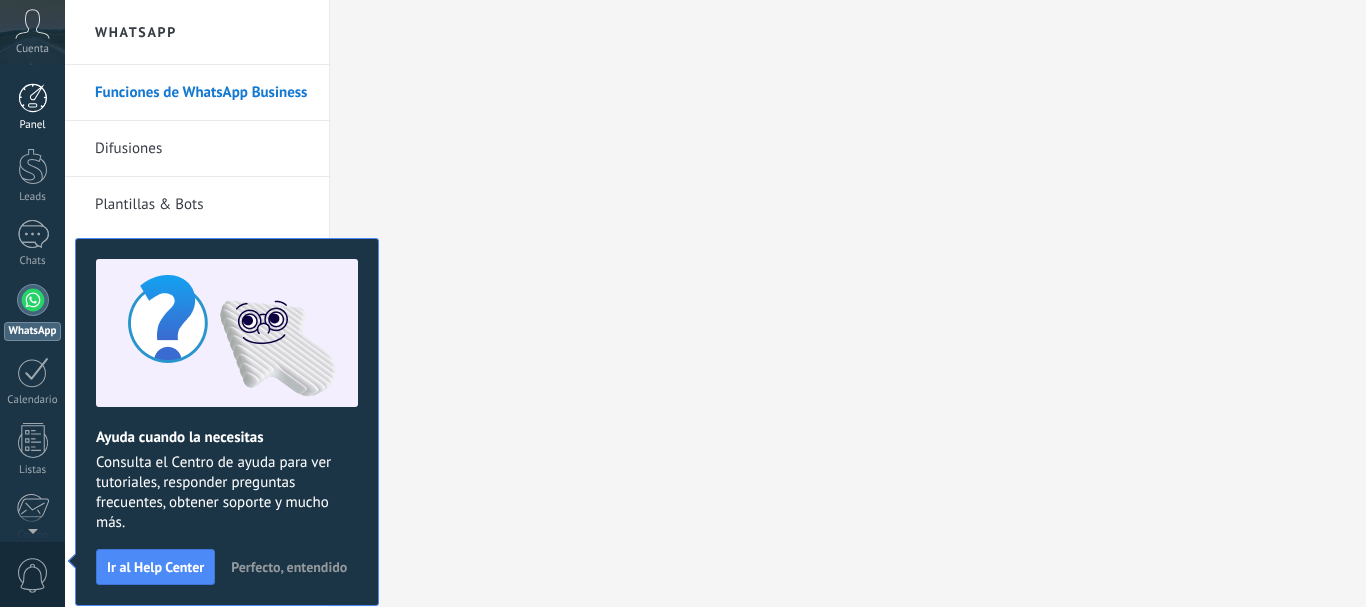 click on "Panel" at bounding box center (32, 107) 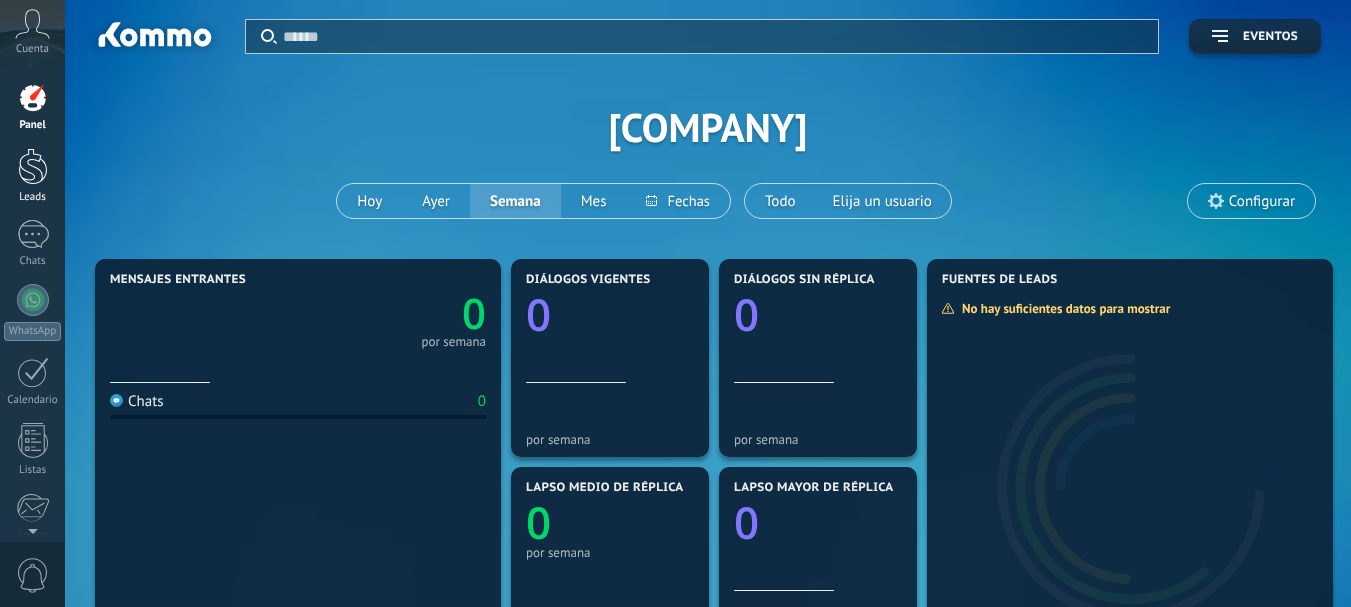 click at bounding box center (33, 166) 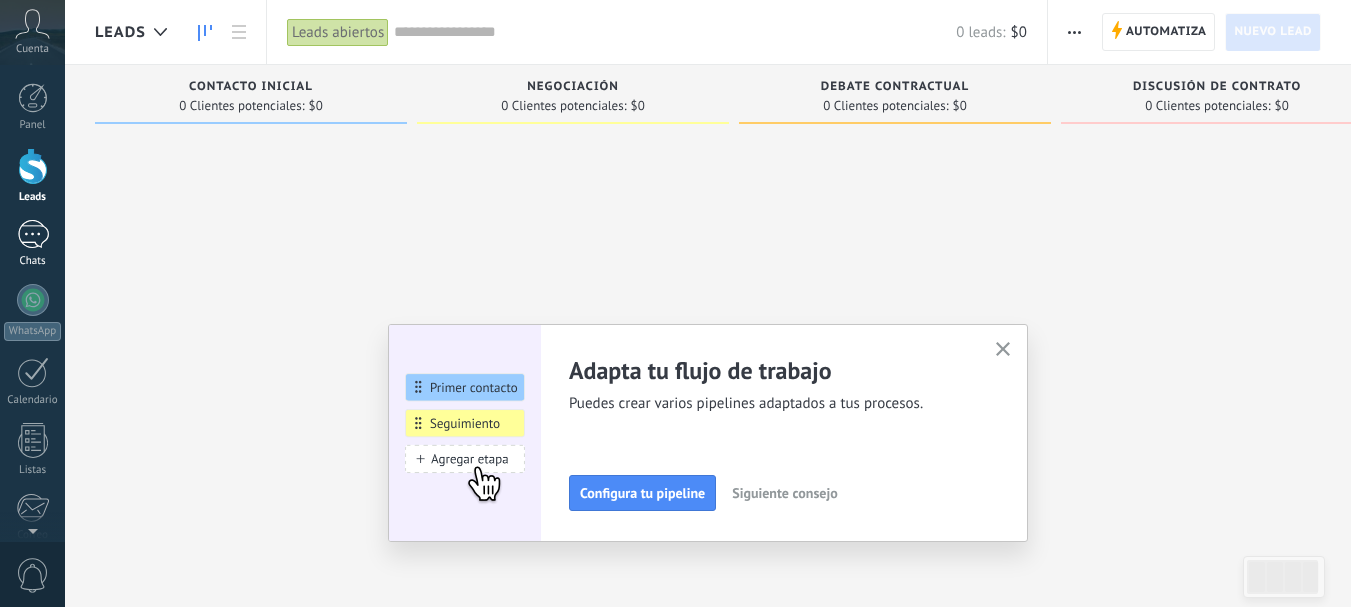 click at bounding box center [33, 234] 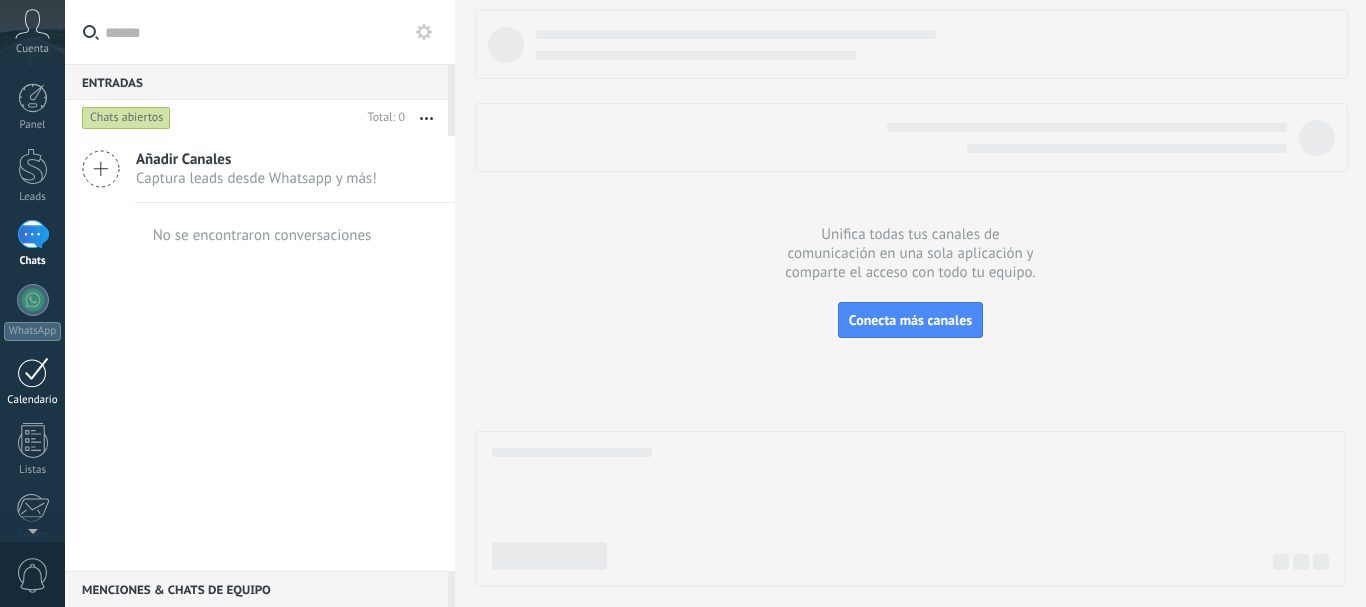 click at bounding box center [33, 372] 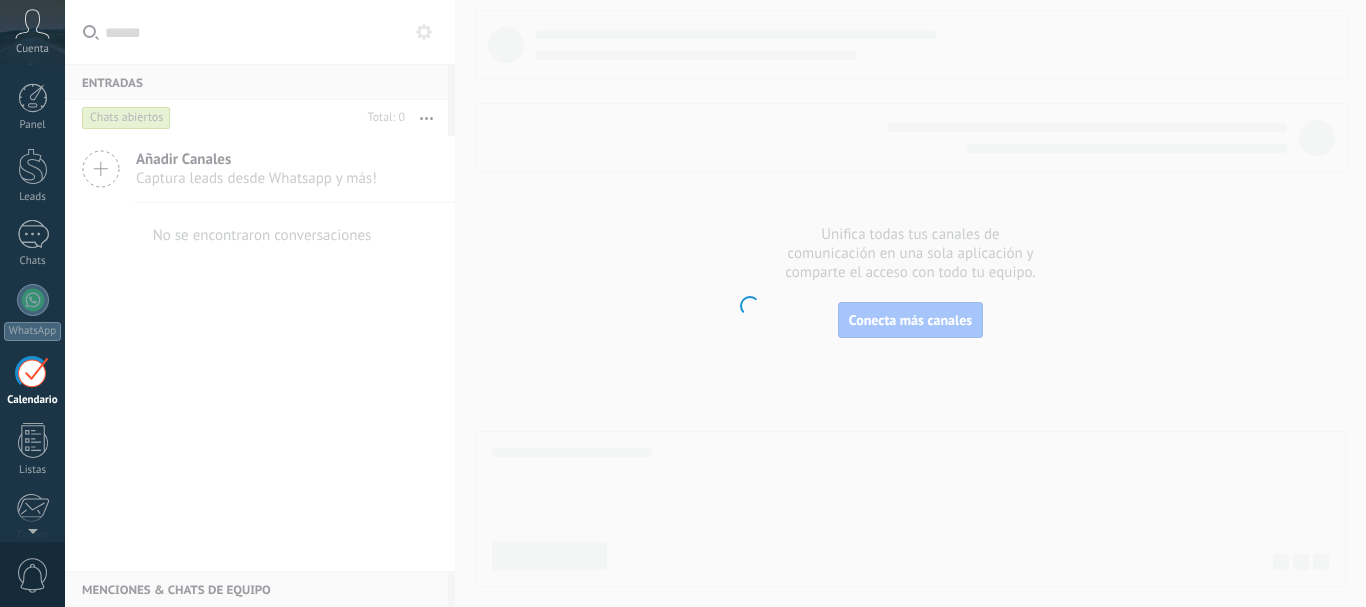 scroll, scrollTop: 58, scrollLeft: 0, axis: vertical 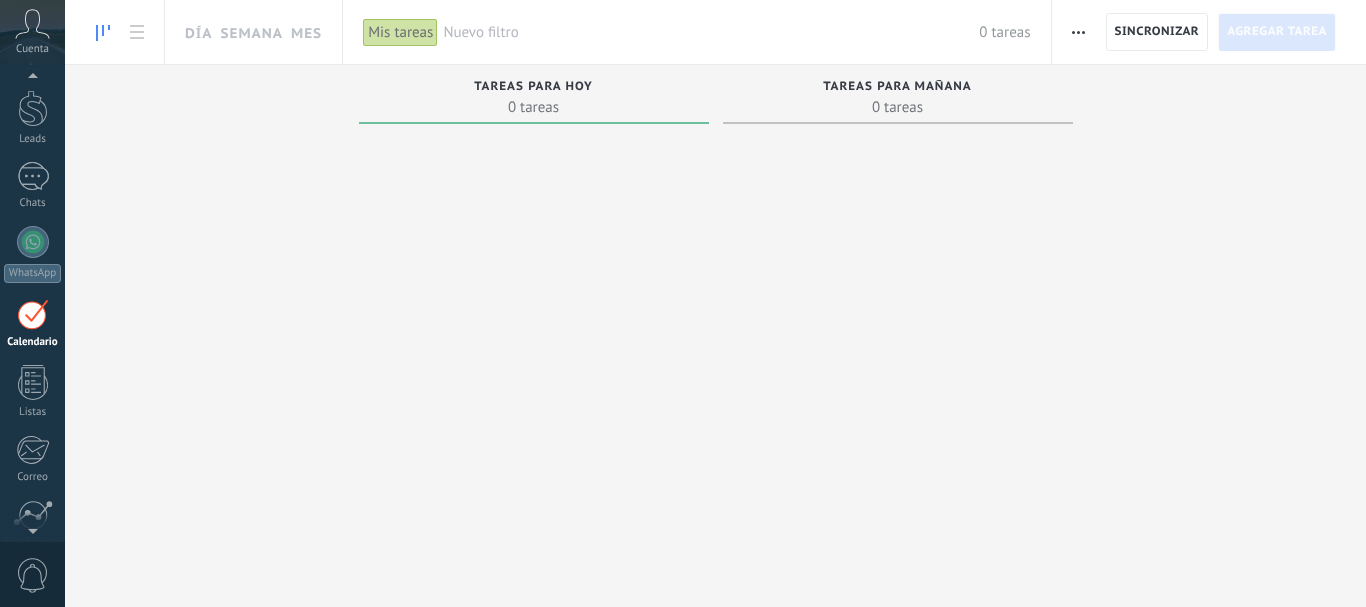 click on "Panel
Leads
Chats
WhatsApp
Clientes" at bounding box center [32, 367] 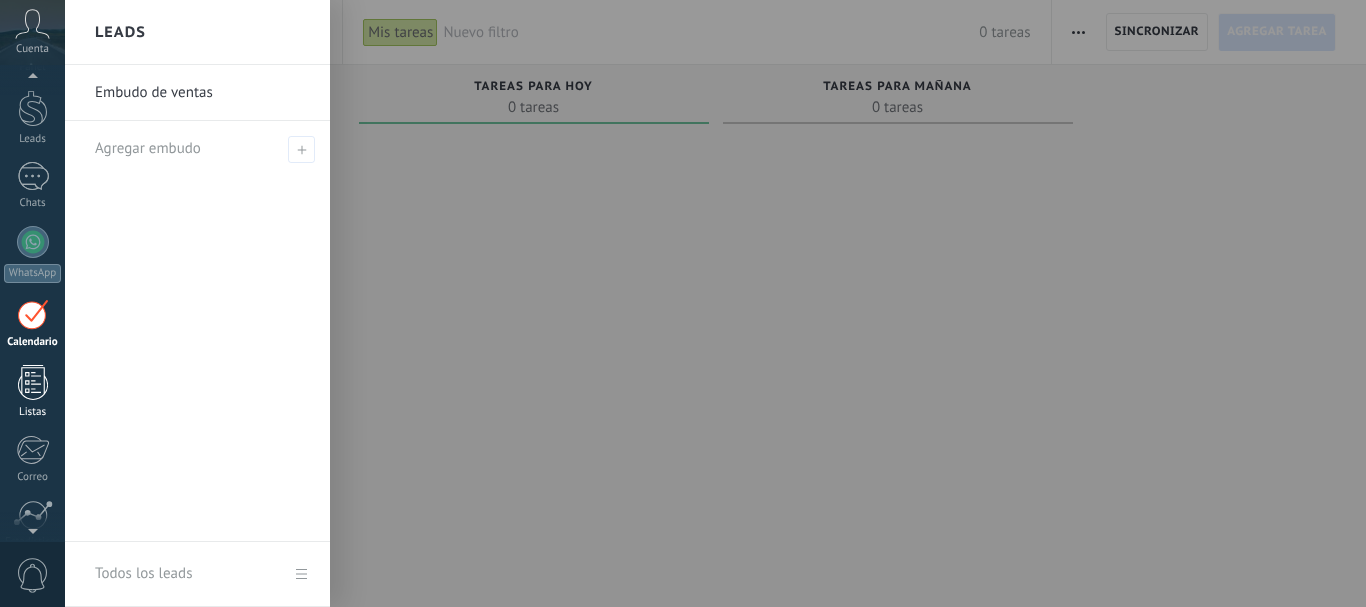 click at bounding box center (33, 382) 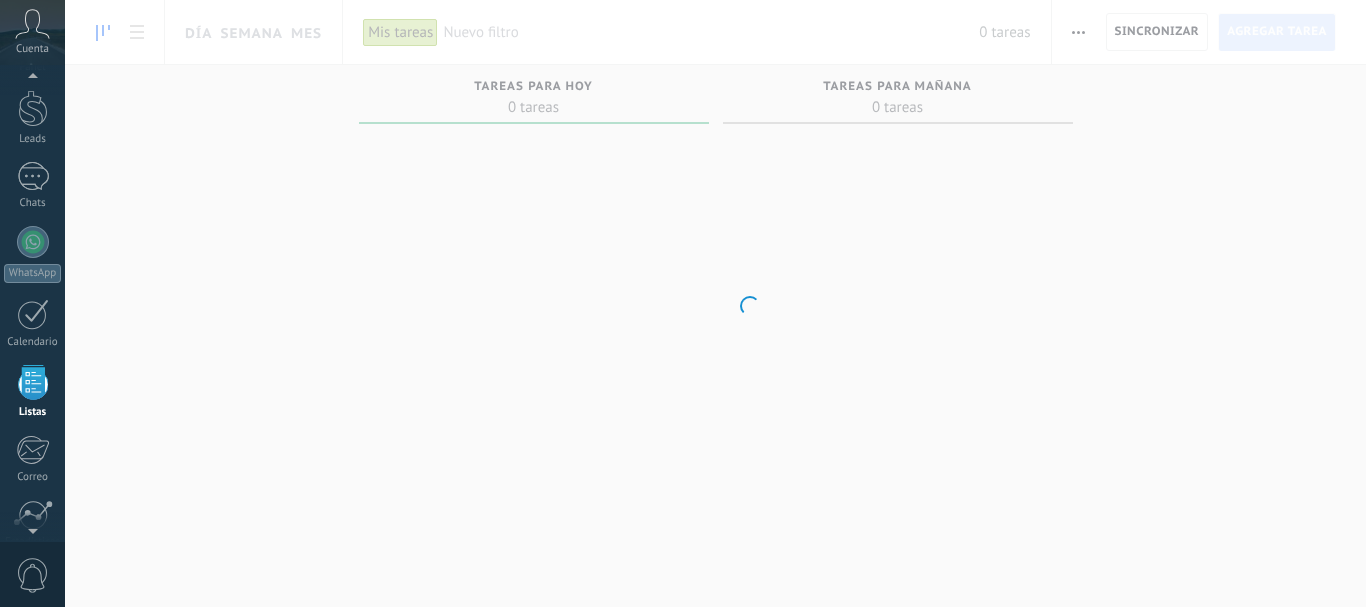 scroll, scrollTop: 124, scrollLeft: 0, axis: vertical 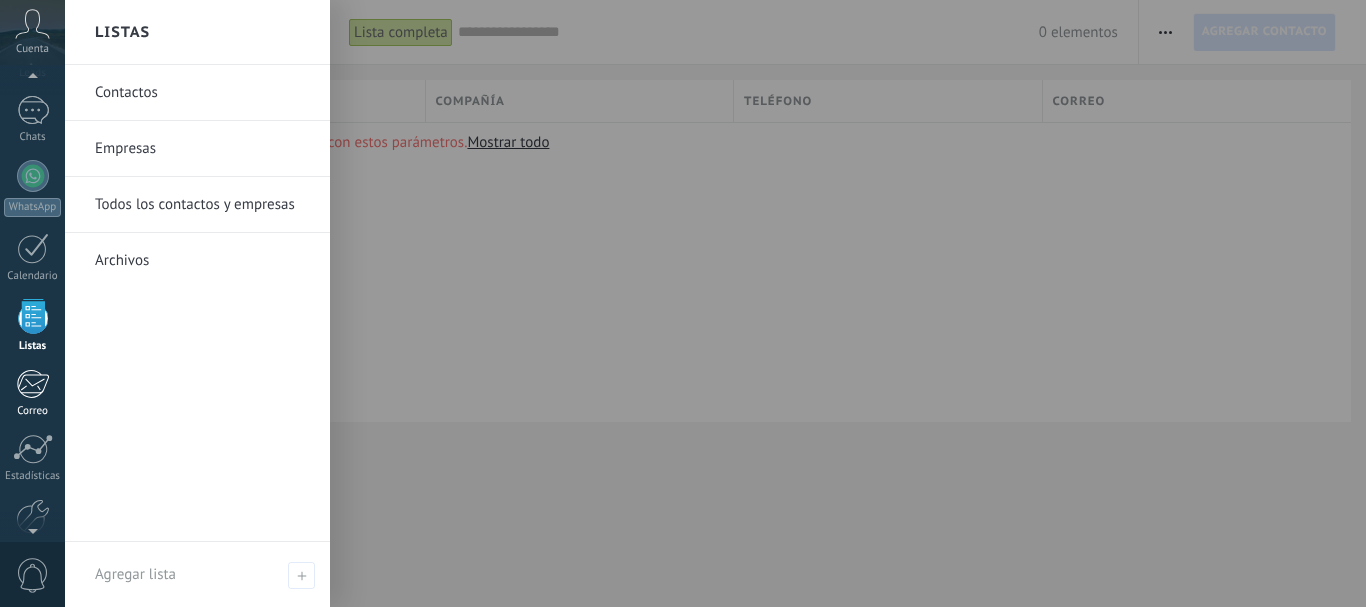 click at bounding box center (32, 384) 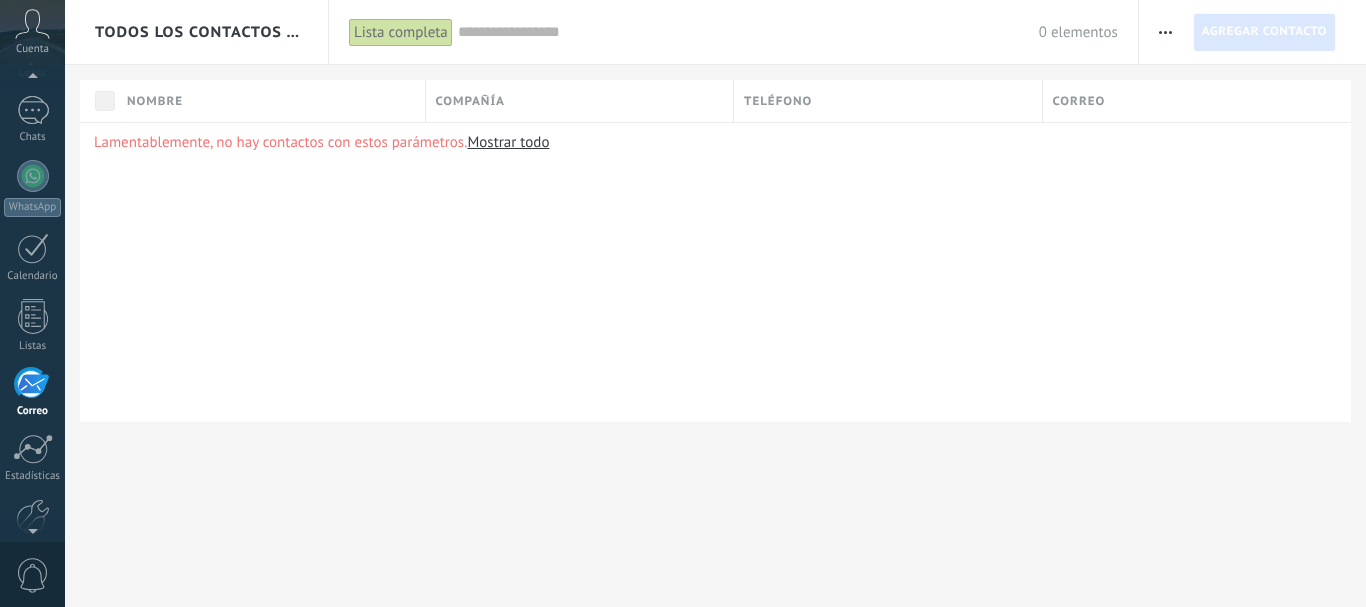 scroll, scrollTop: 194, scrollLeft: 0, axis: vertical 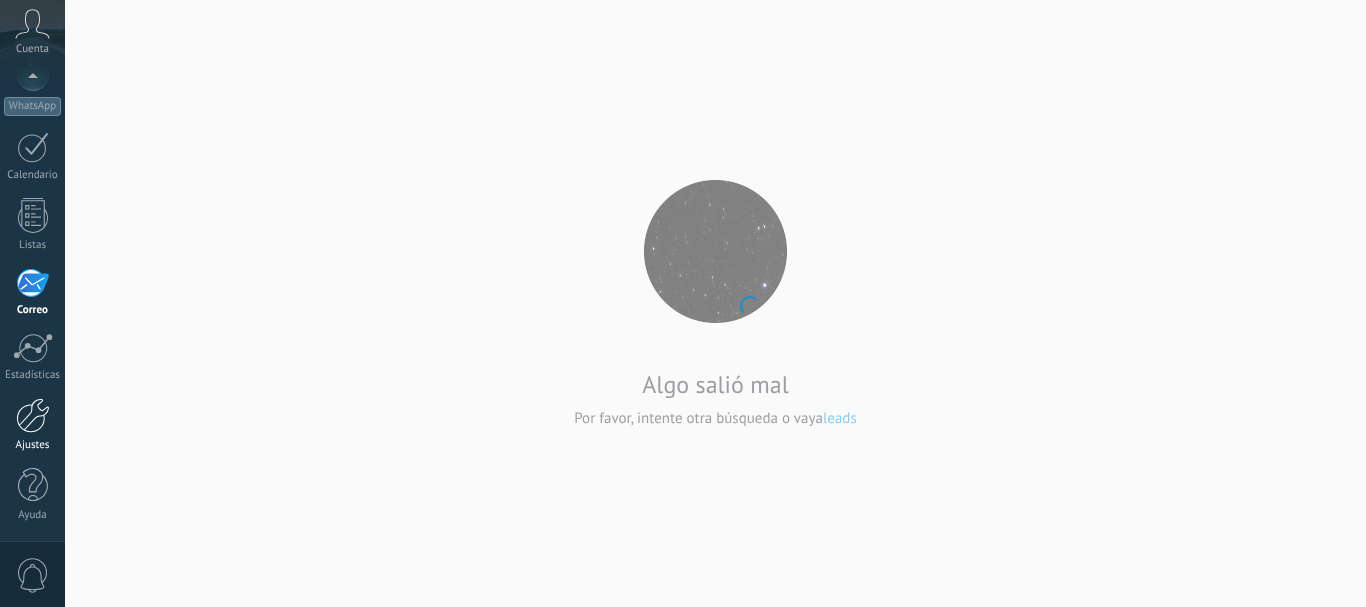 click at bounding box center [33, 415] 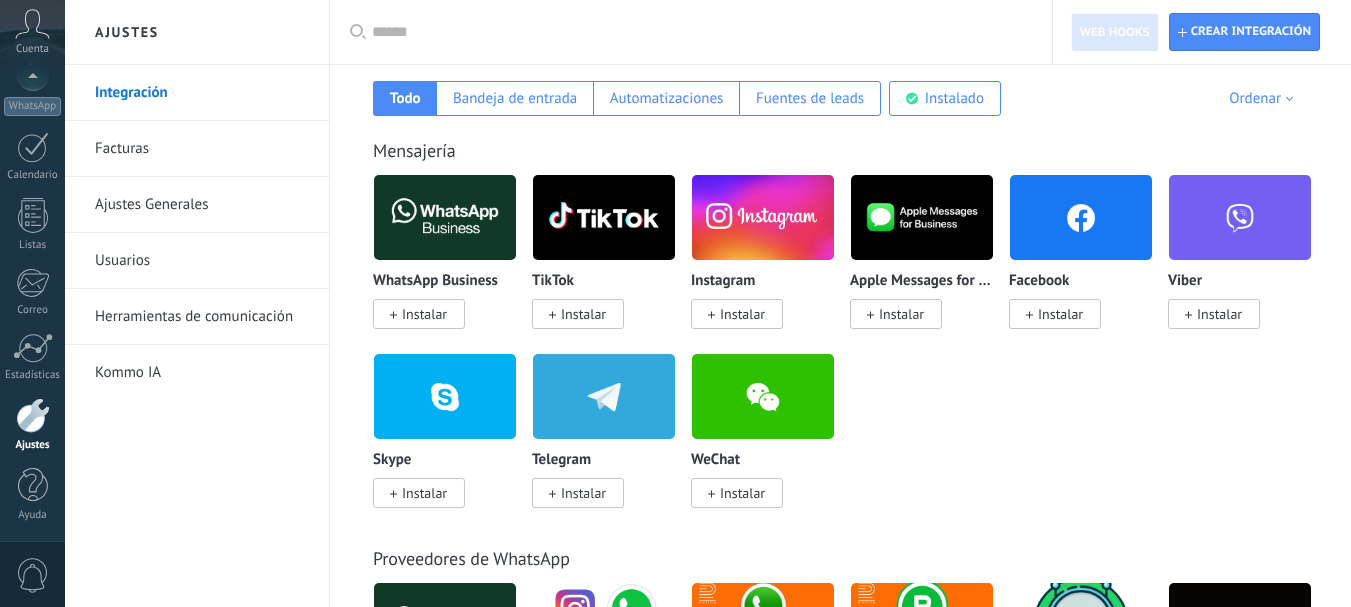 scroll, scrollTop: 300, scrollLeft: 0, axis: vertical 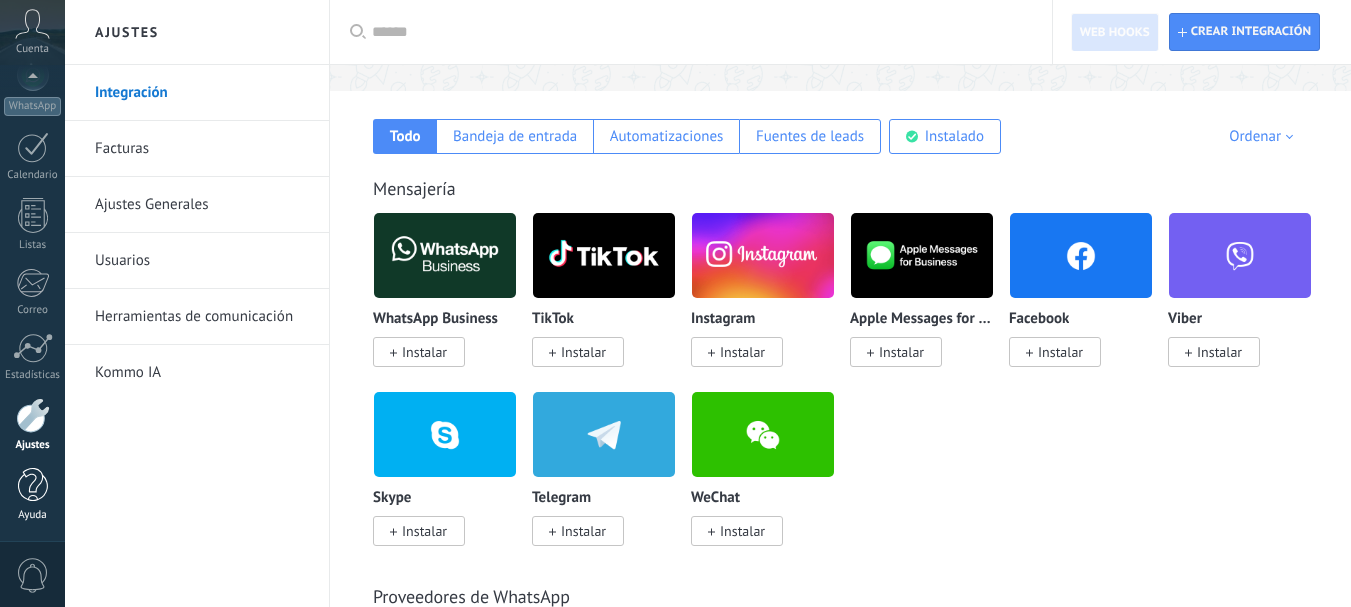 click on "Ayuda" at bounding box center [32, 495] 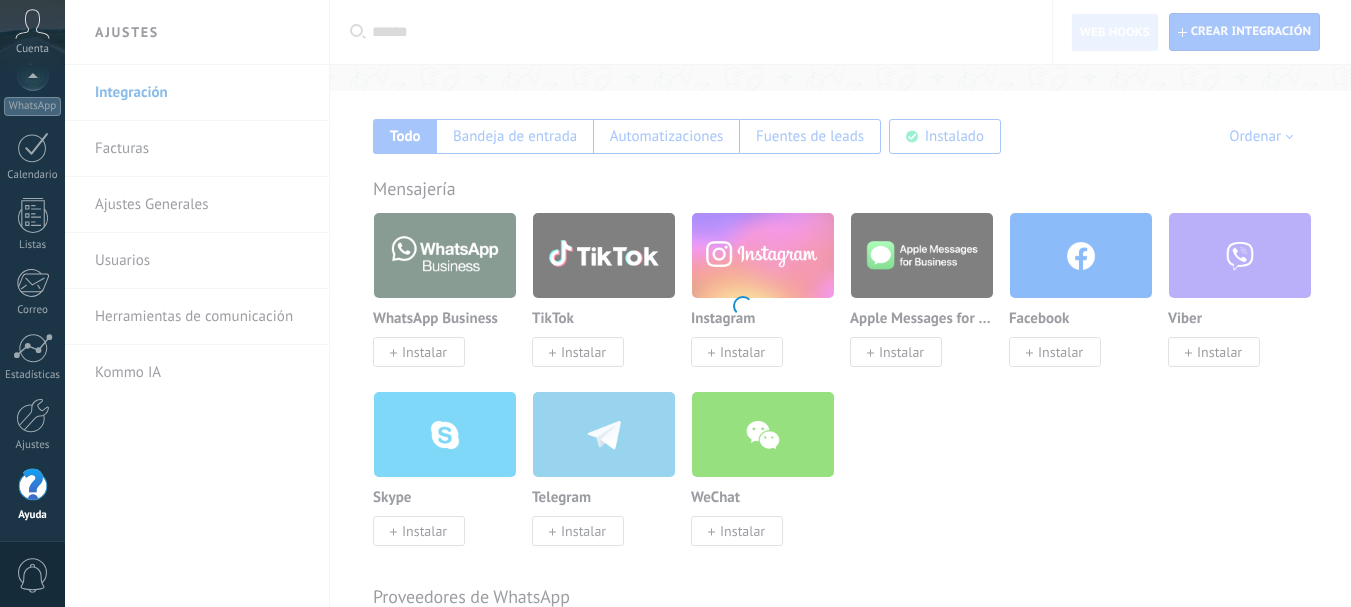 scroll, scrollTop: 0, scrollLeft: 0, axis: both 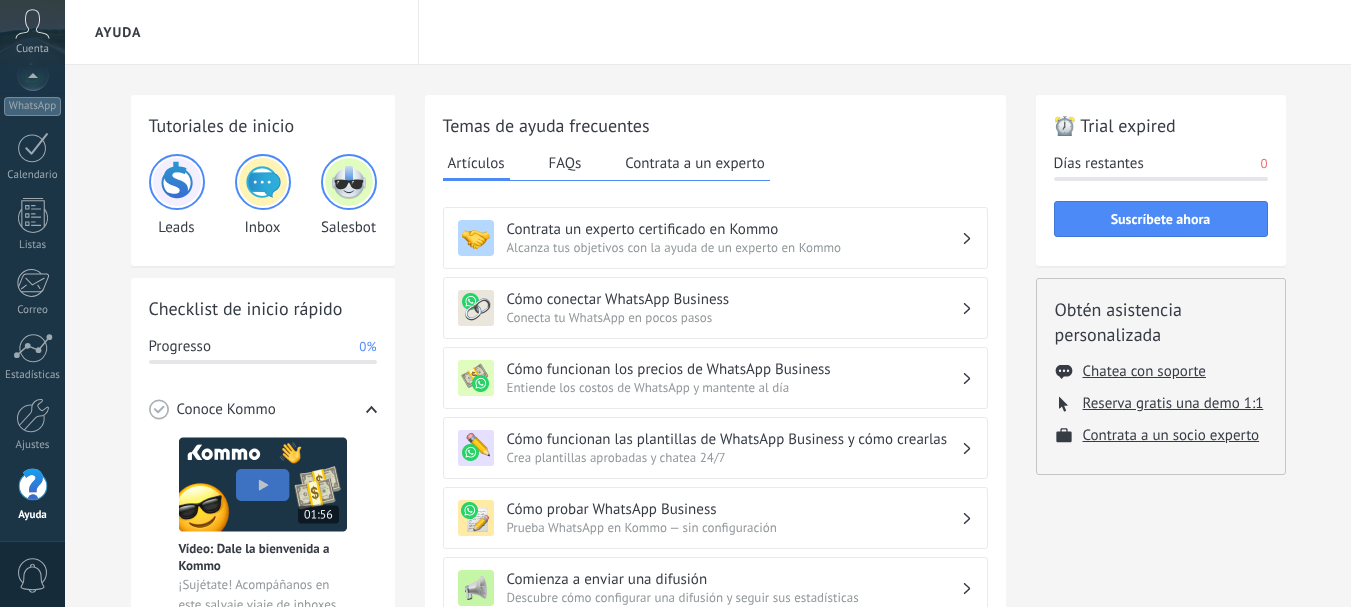 click on "0" at bounding box center (1263, 164) 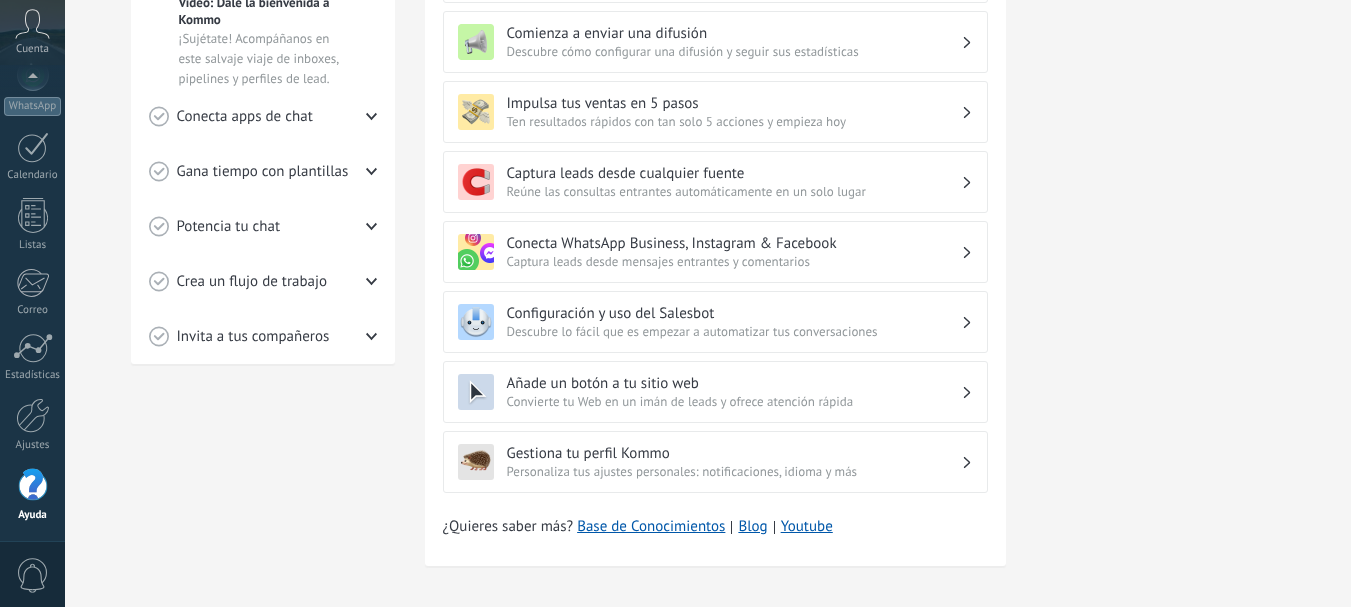 scroll, scrollTop: 560, scrollLeft: 0, axis: vertical 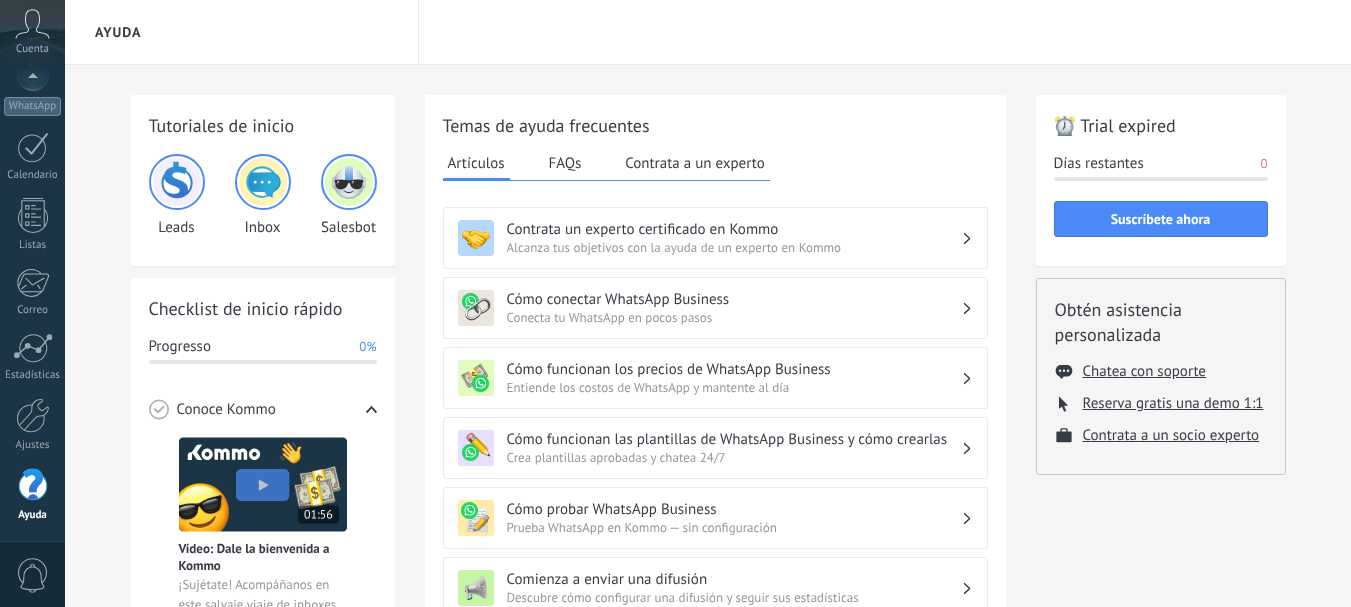 click at bounding box center [32, 24] 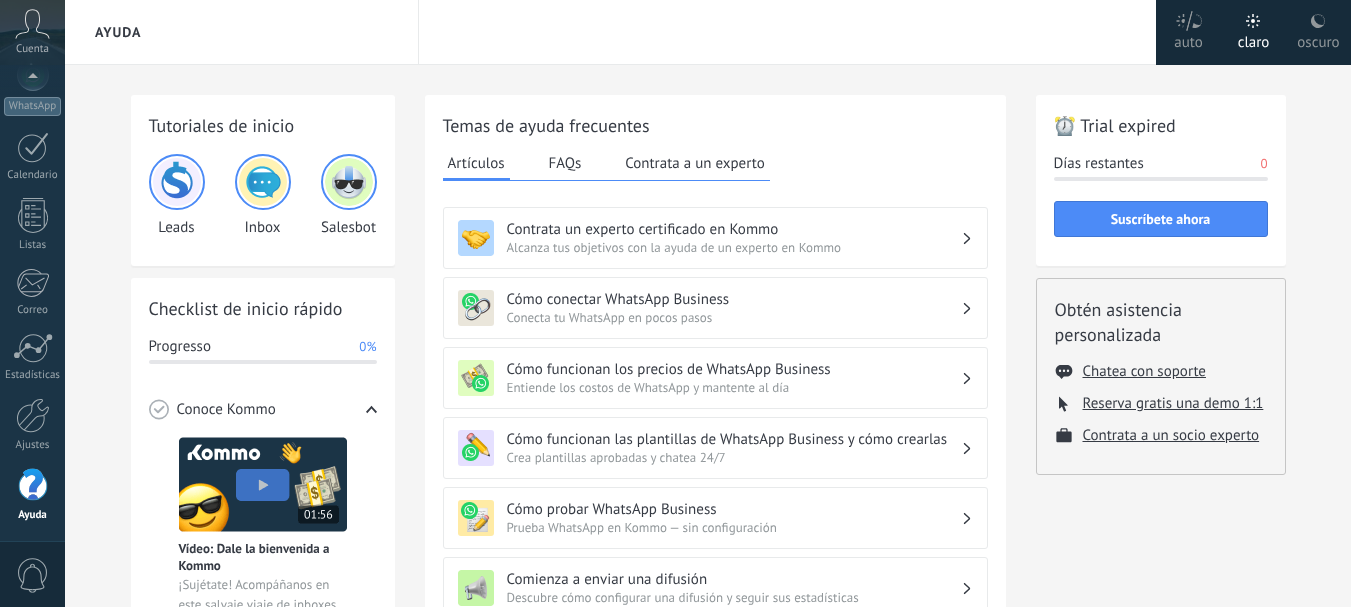 click at bounding box center [32, 24] 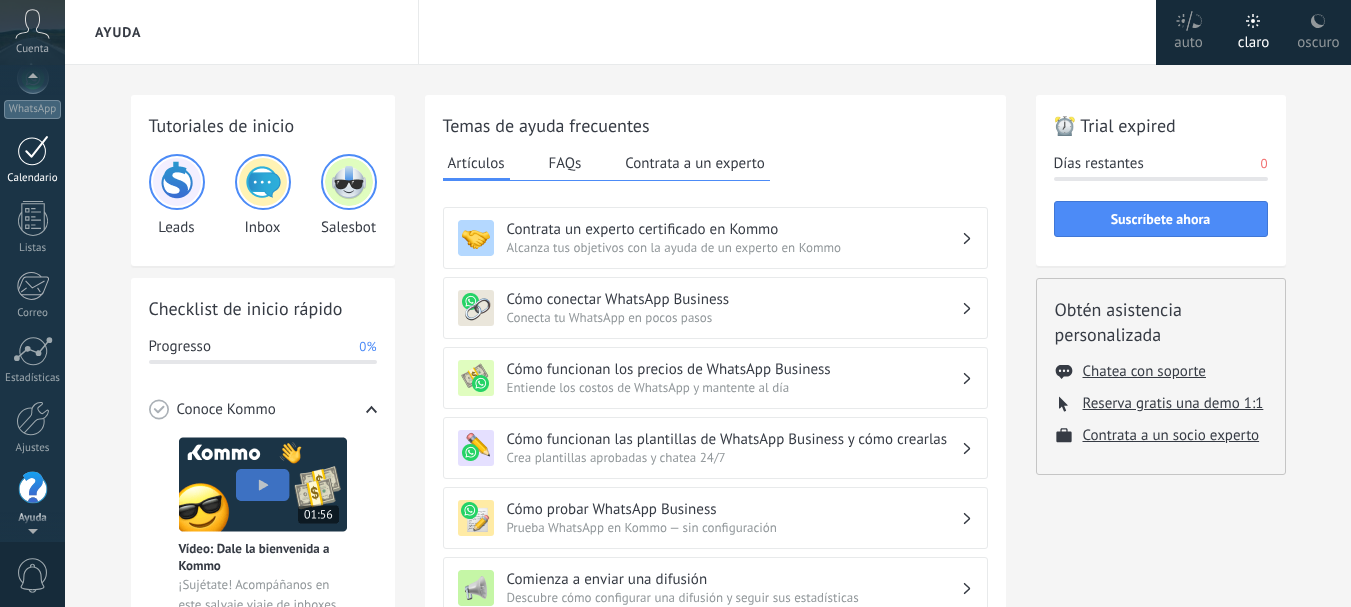scroll, scrollTop: 225, scrollLeft: 0, axis: vertical 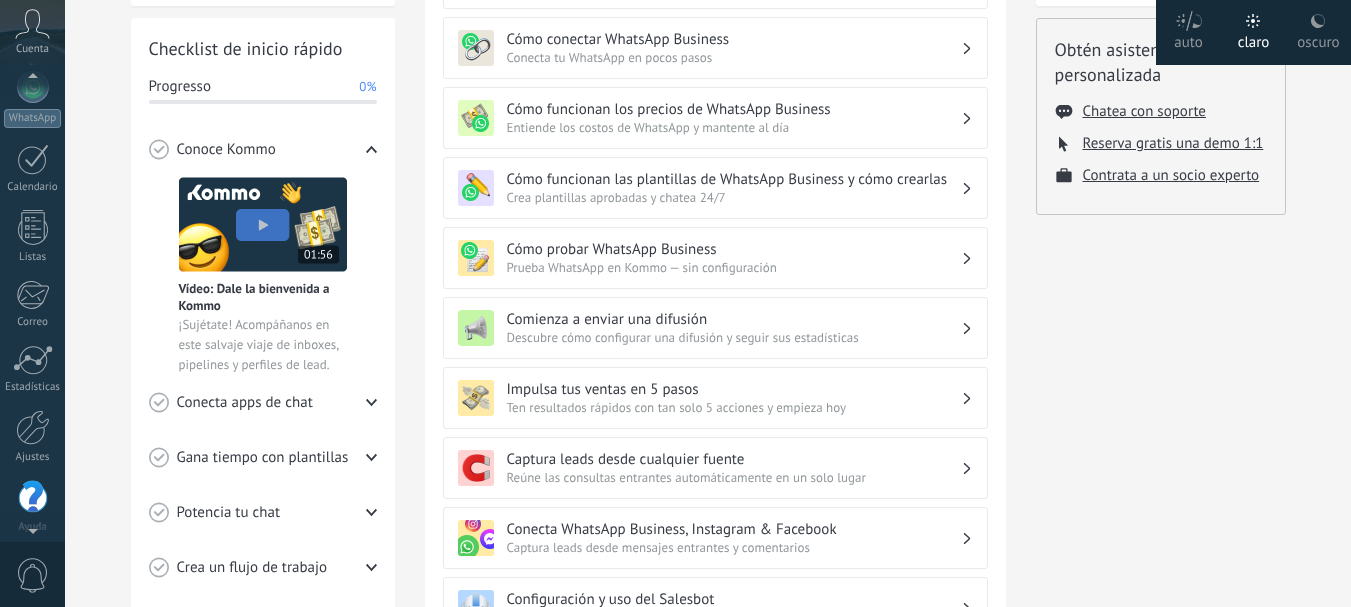 click at bounding box center [32, 24] 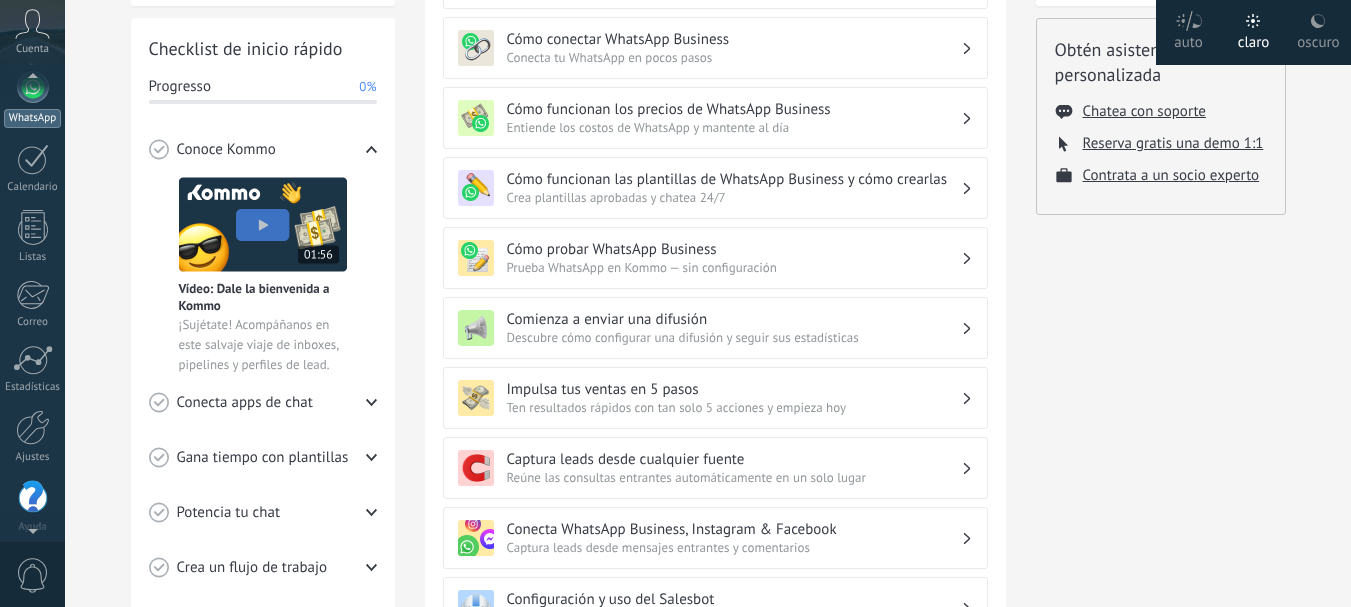 scroll, scrollTop: 189, scrollLeft: 0, axis: vertical 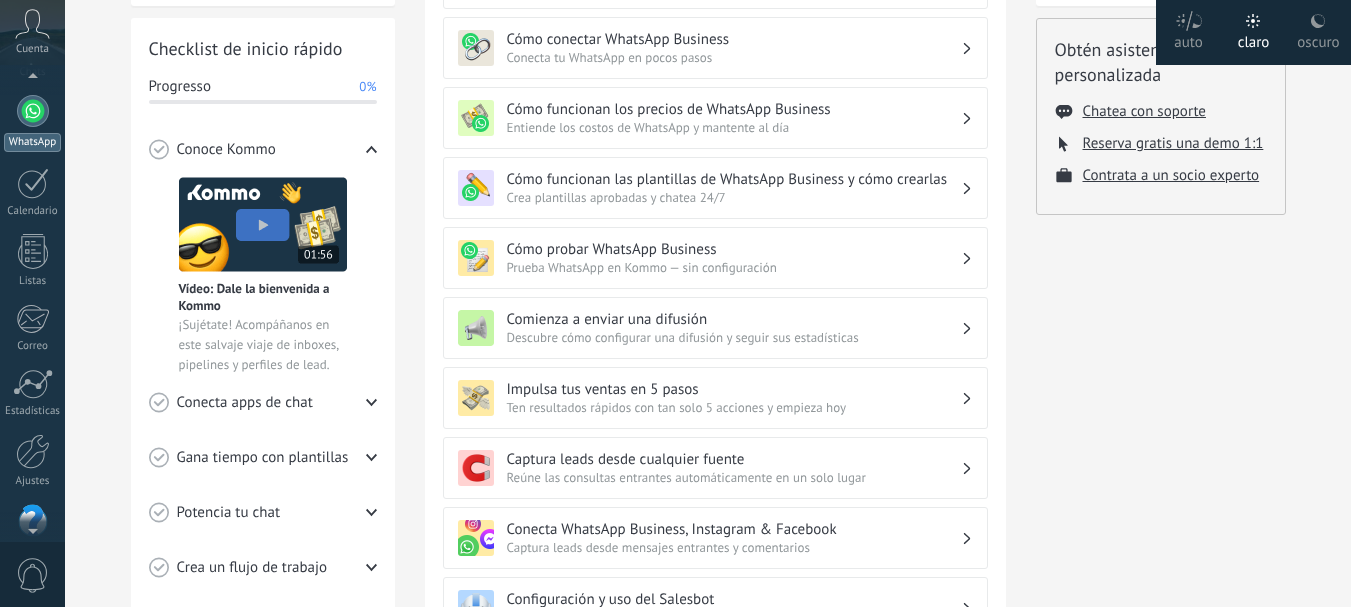 click at bounding box center [33, 111] 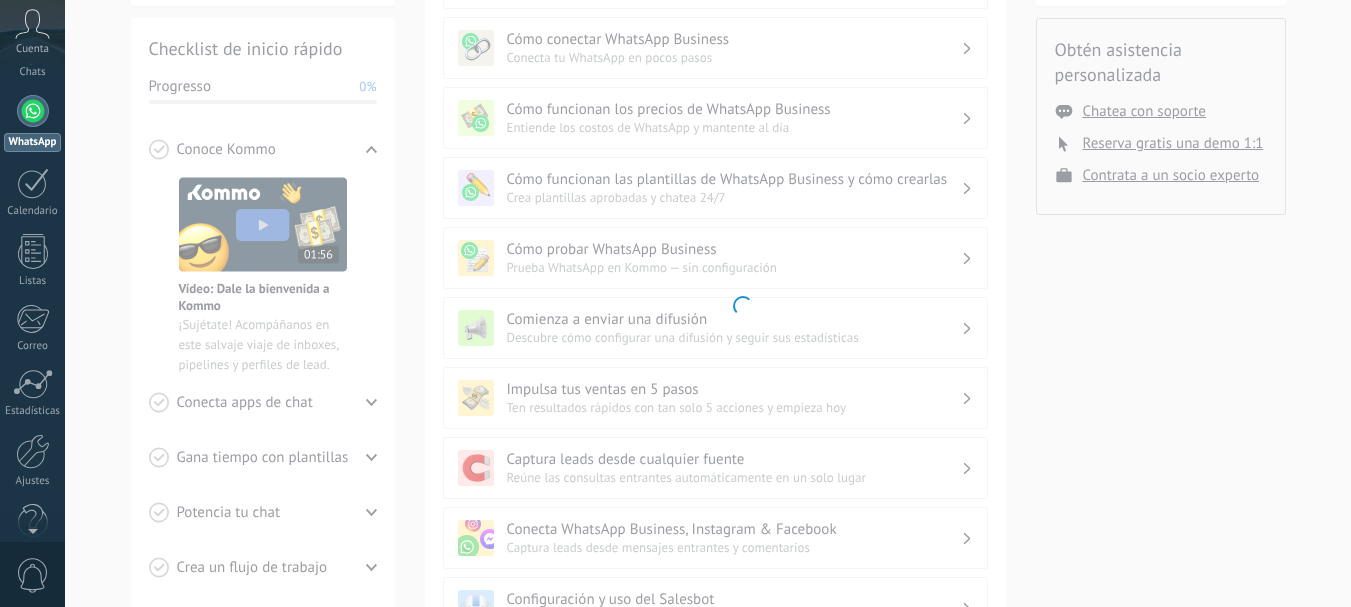 scroll, scrollTop: 0, scrollLeft: 0, axis: both 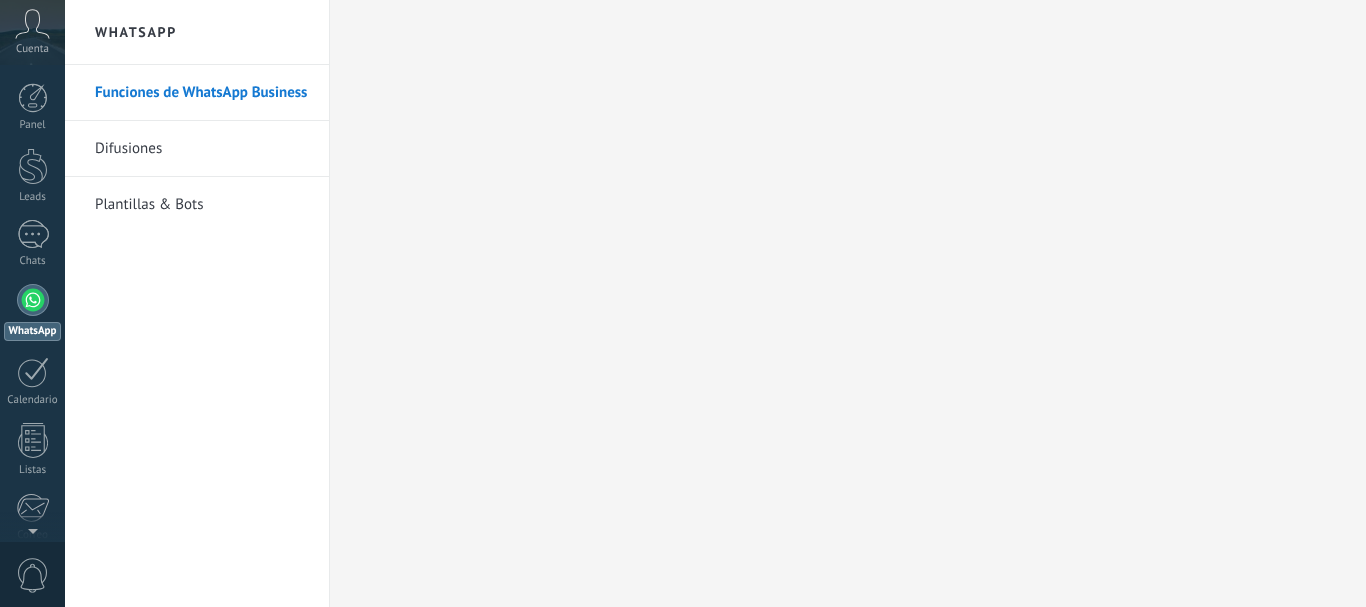 click at bounding box center (32, 24) 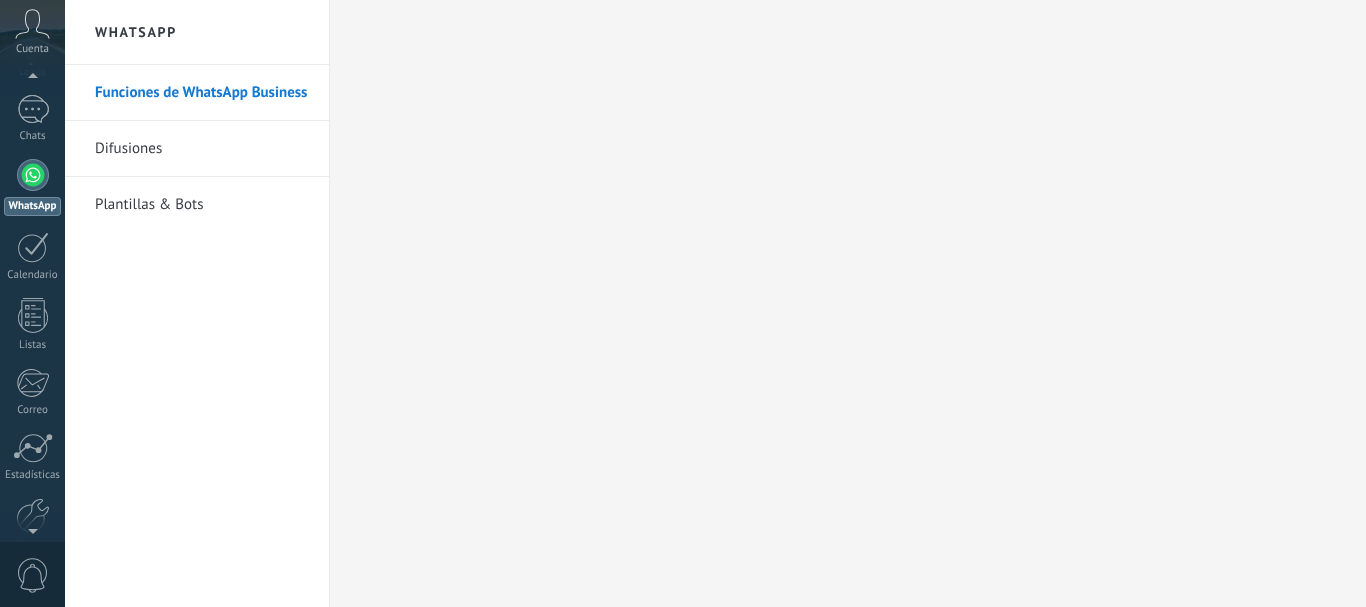 scroll, scrollTop: 0, scrollLeft: 0, axis: both 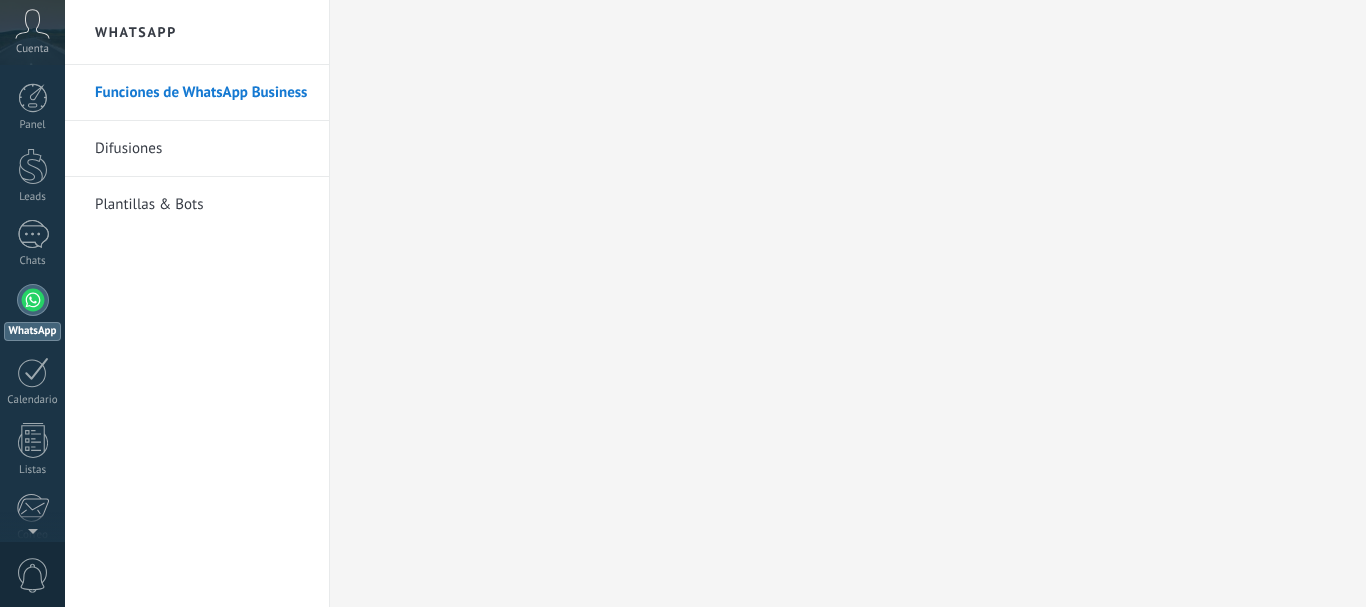 click on "Cuenta" at bounding box center (32, 32) 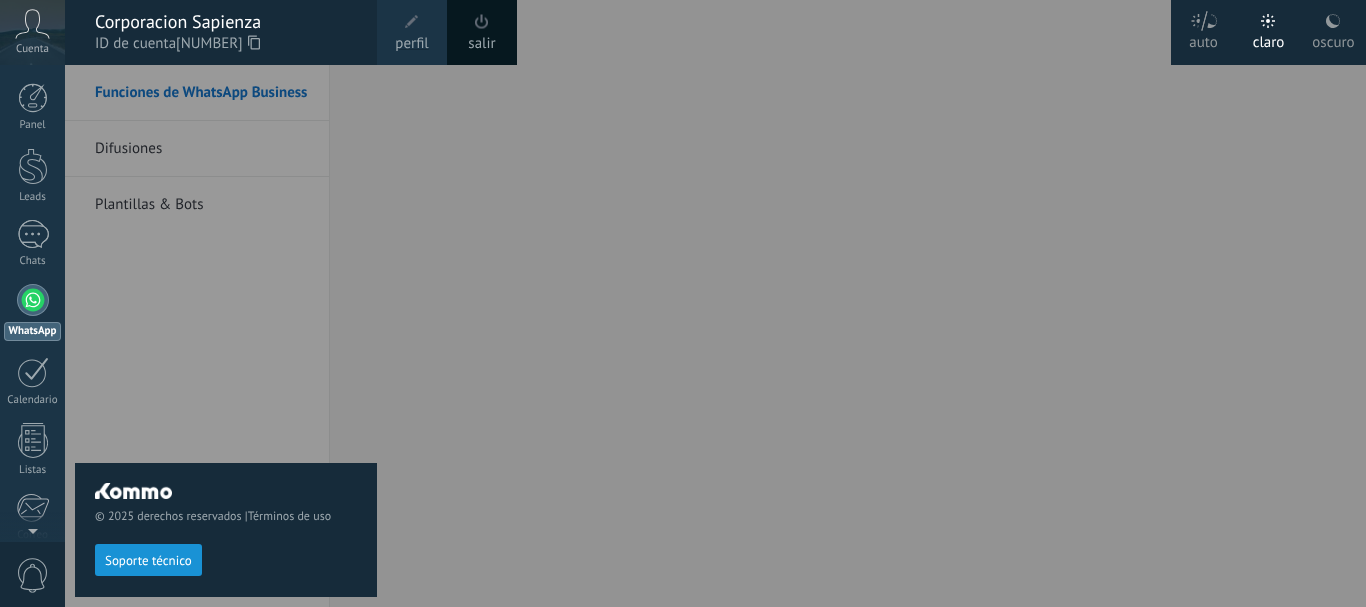 click at bounding box center (482, 21) 